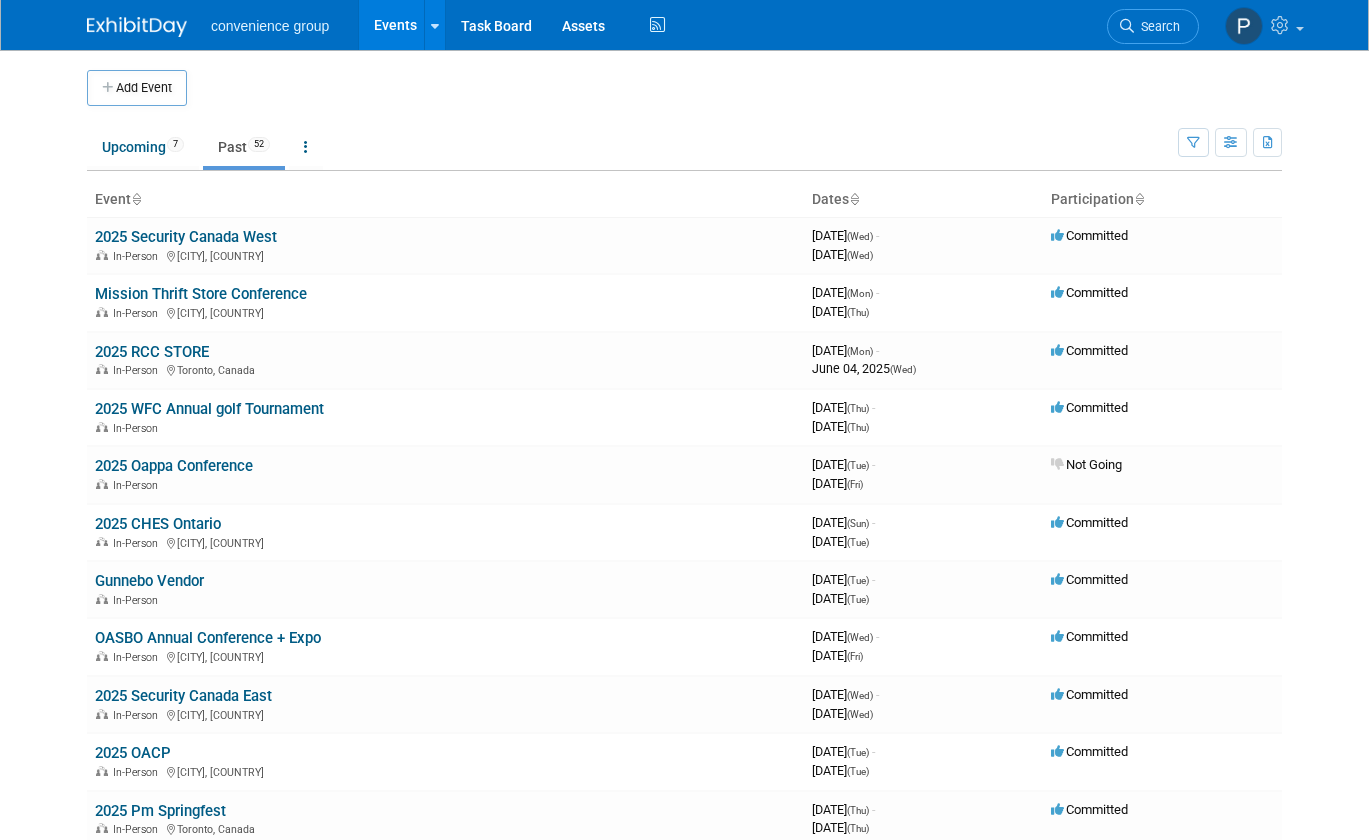 scroll, scrollTop: 100, scrollLeft: 0, axis: vertical 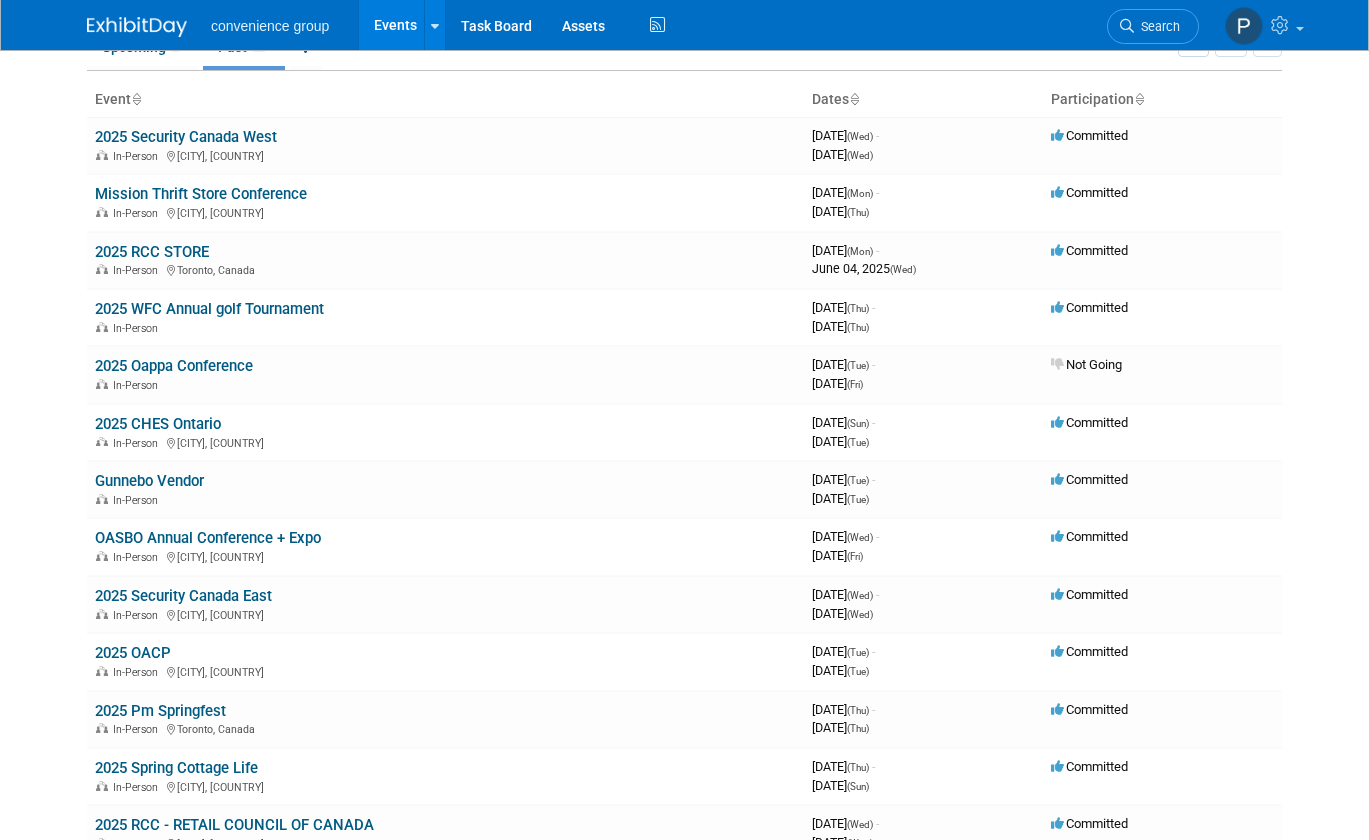 drag, startPoint x: 45, startPoint y: 435, endPoint x: 73, endPoint y: 436, distance: 28.01785 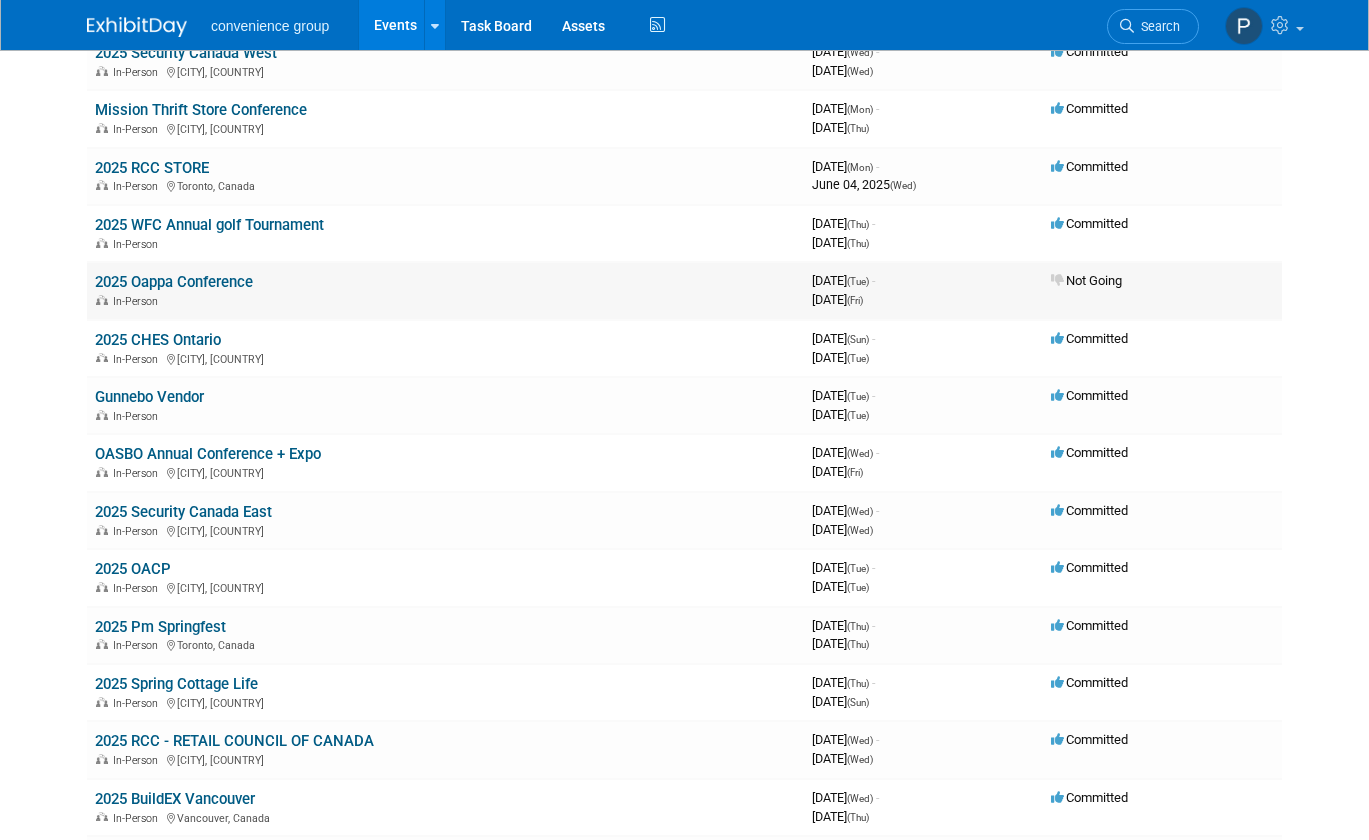 scroll, scrollTop: 200, scrollLeft: 0, axis: vertical 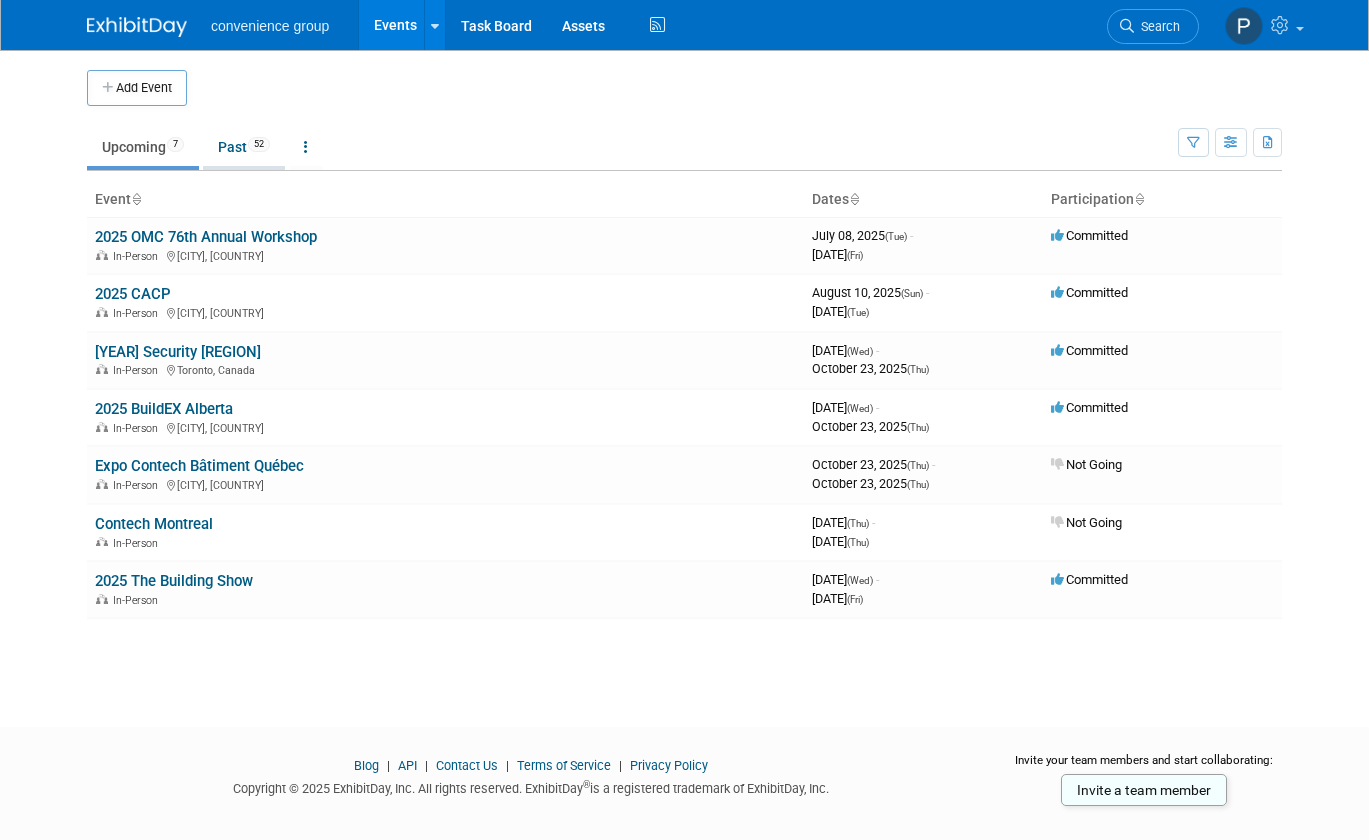 click on "Past
52" at bounding box center [244, 147] 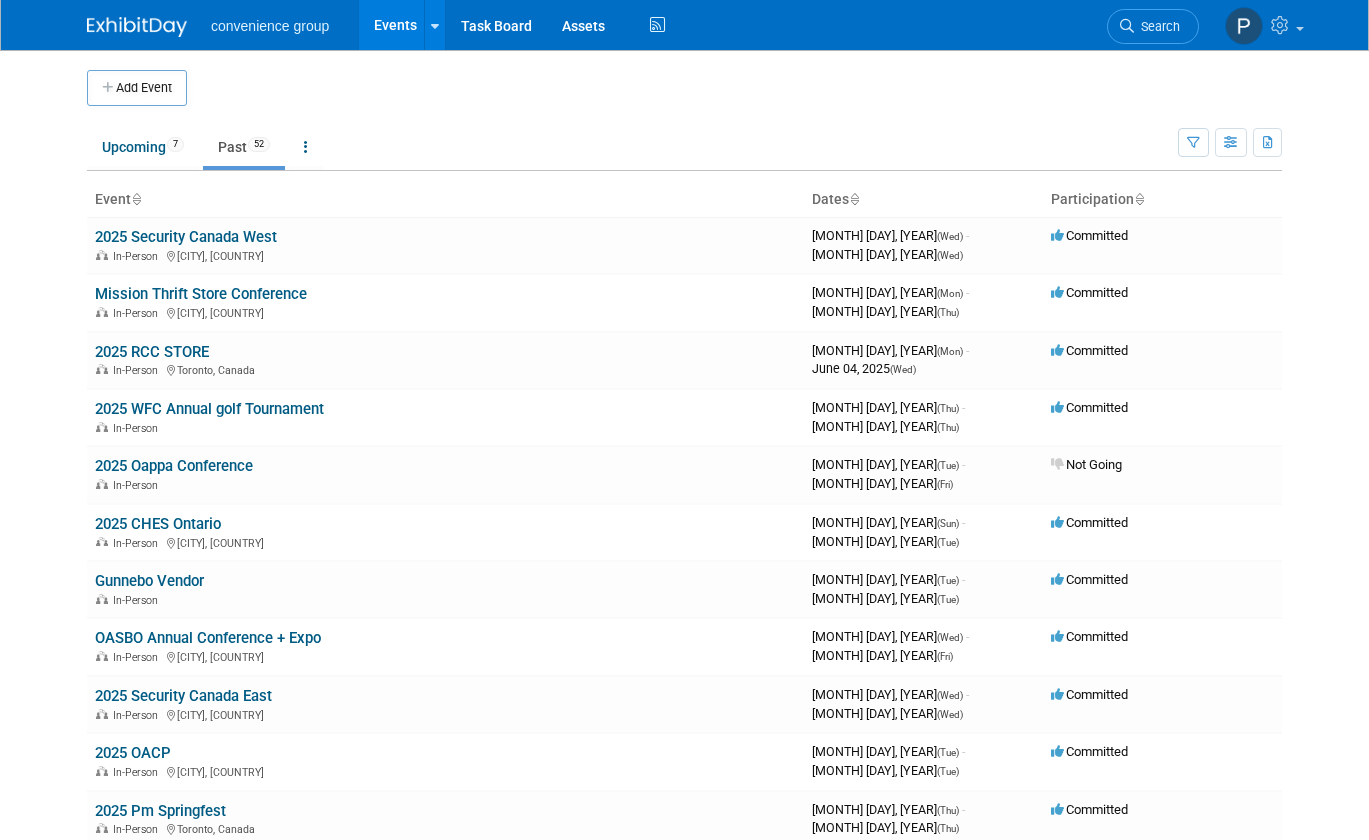 scroll, scrollTop: 0, scrollLeft: 0, axis: both 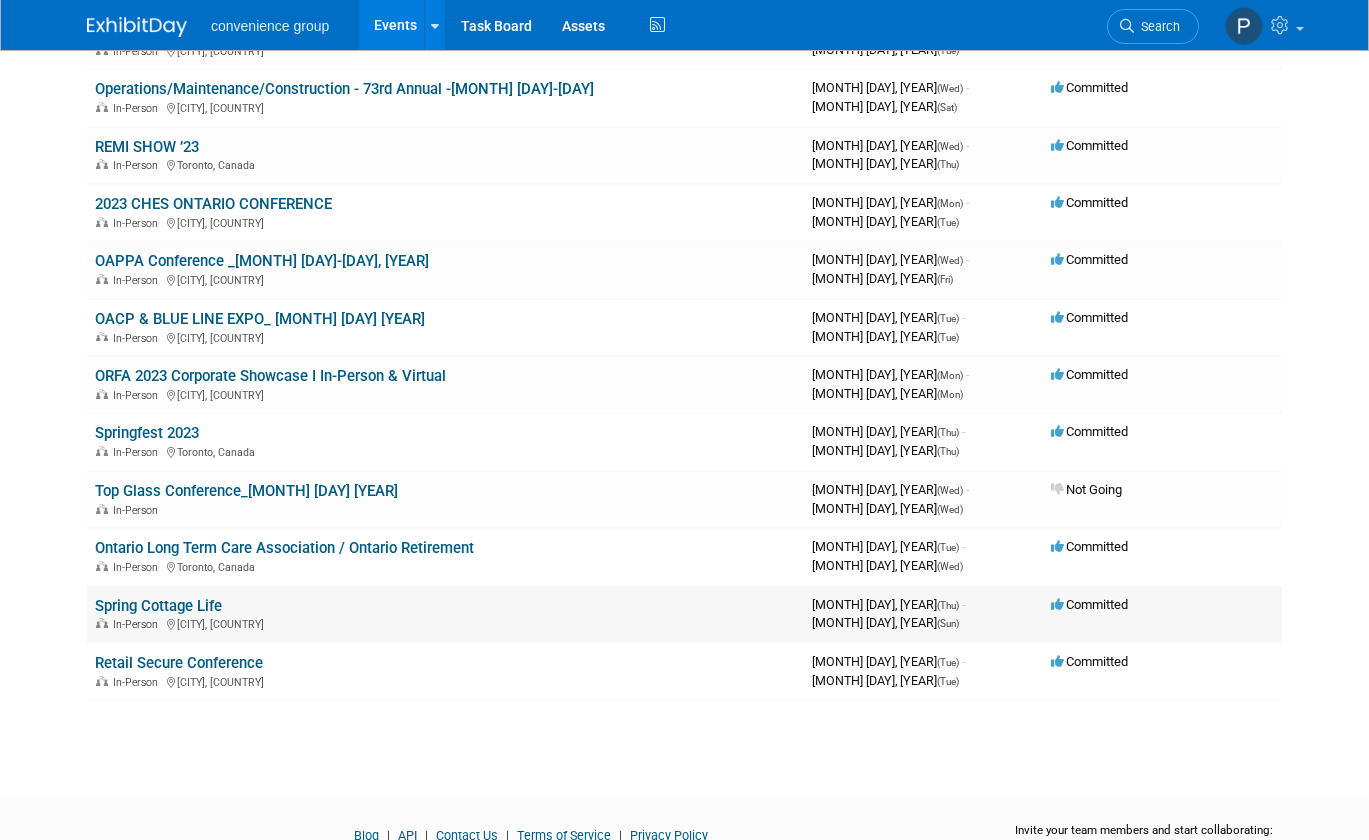 click on "Spring Cottage Life" at bounding box center [158, 606] 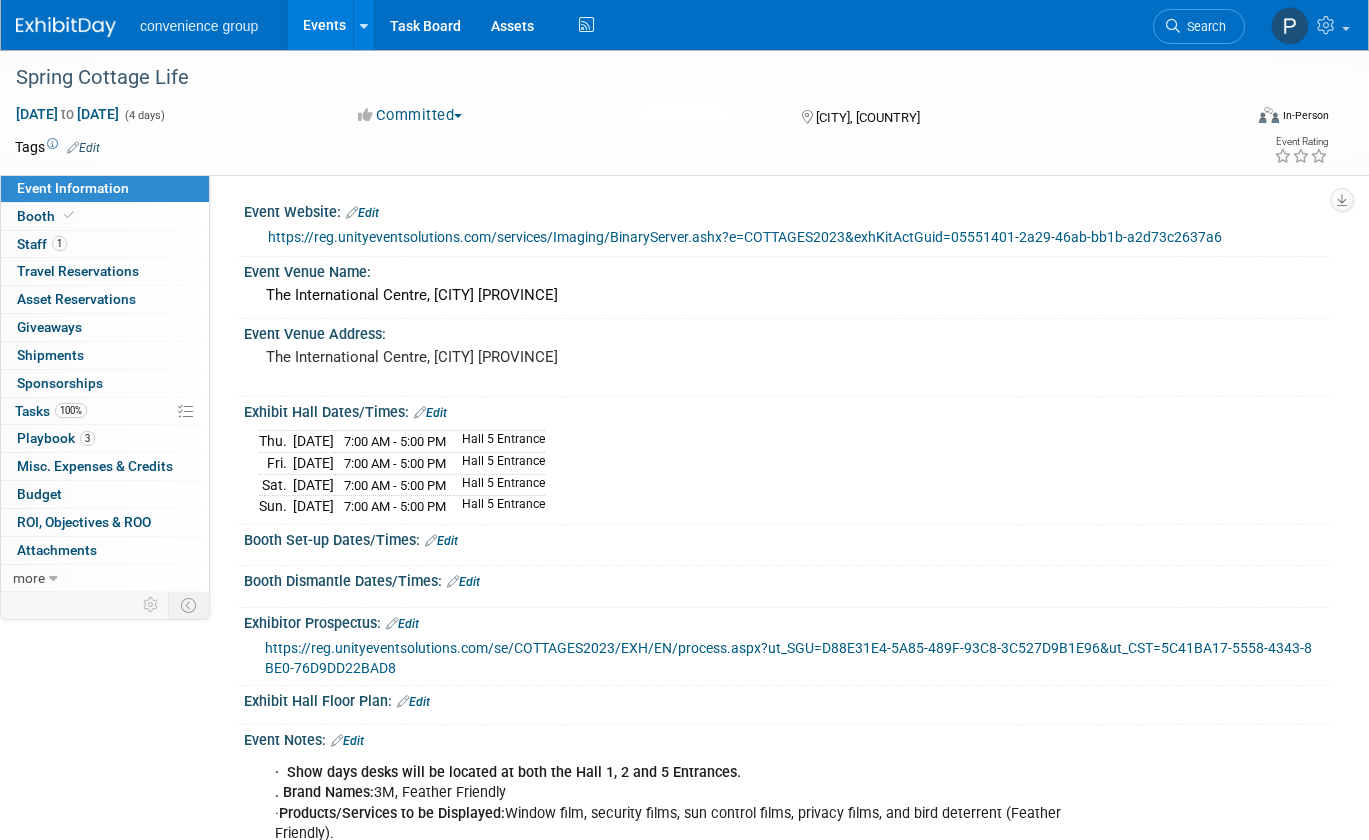 scroll, scrollTop: 0, scrollLeft: 0, axis: both 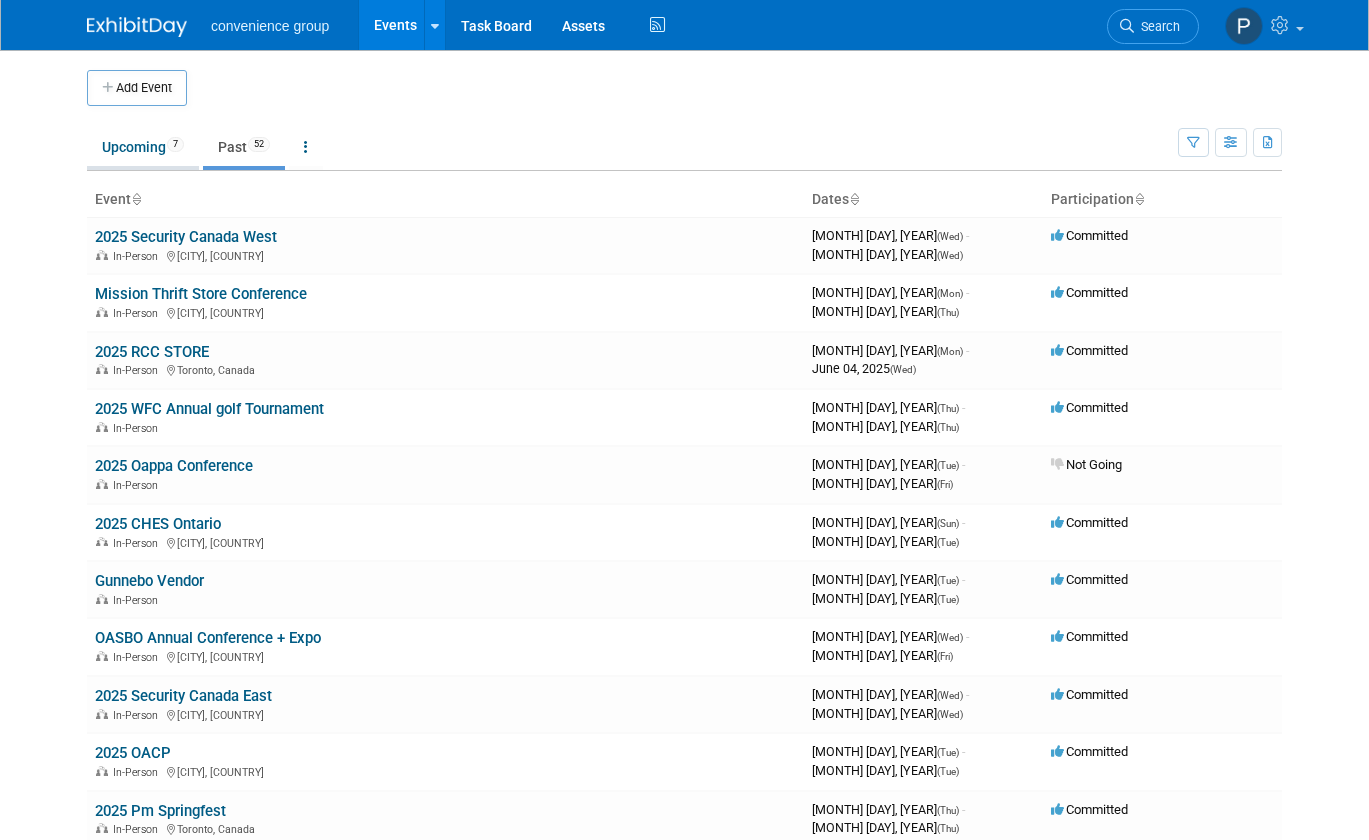 click on "Upcoming
7" at bounding box center [143, 147] 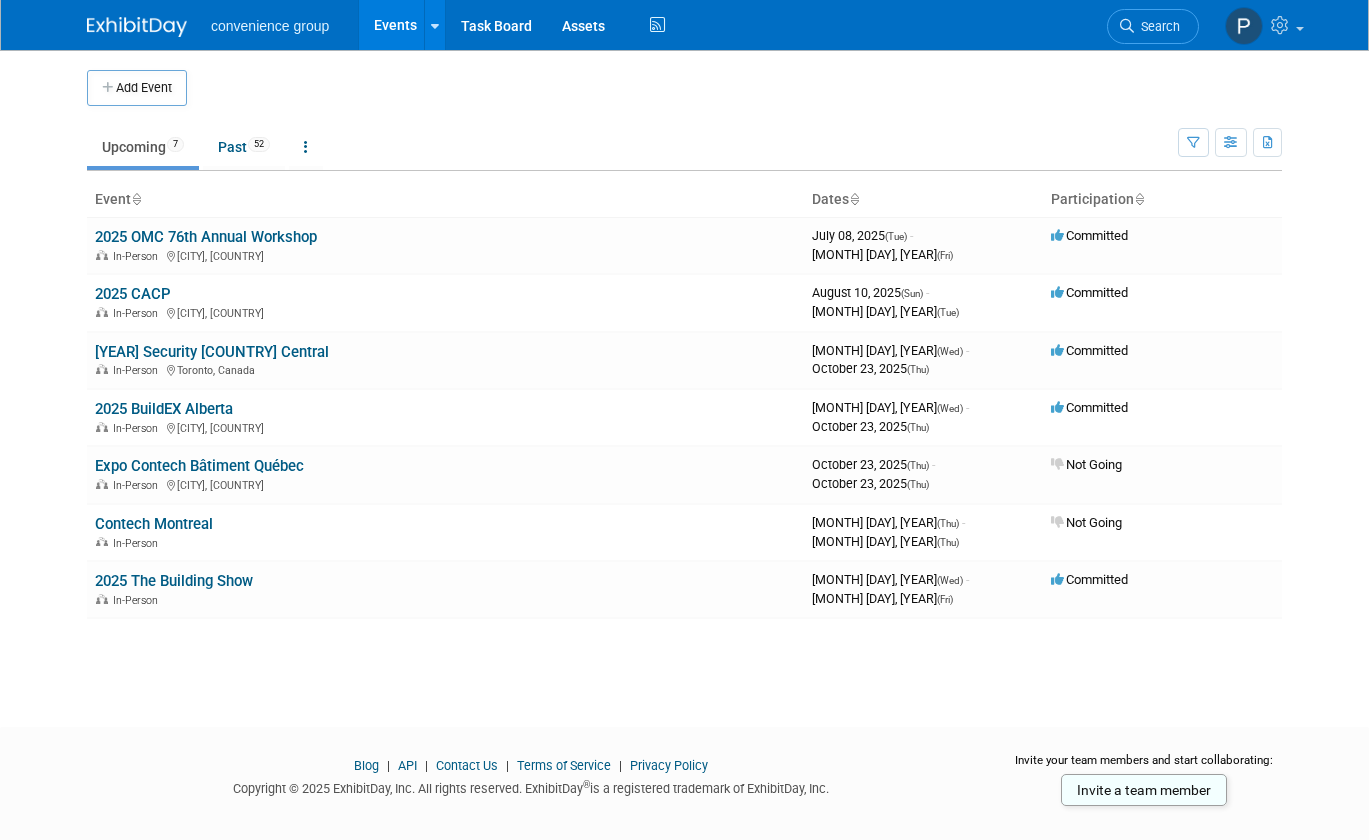 scroll, scrollTop: 0, scrollLeft: 0, axis: both 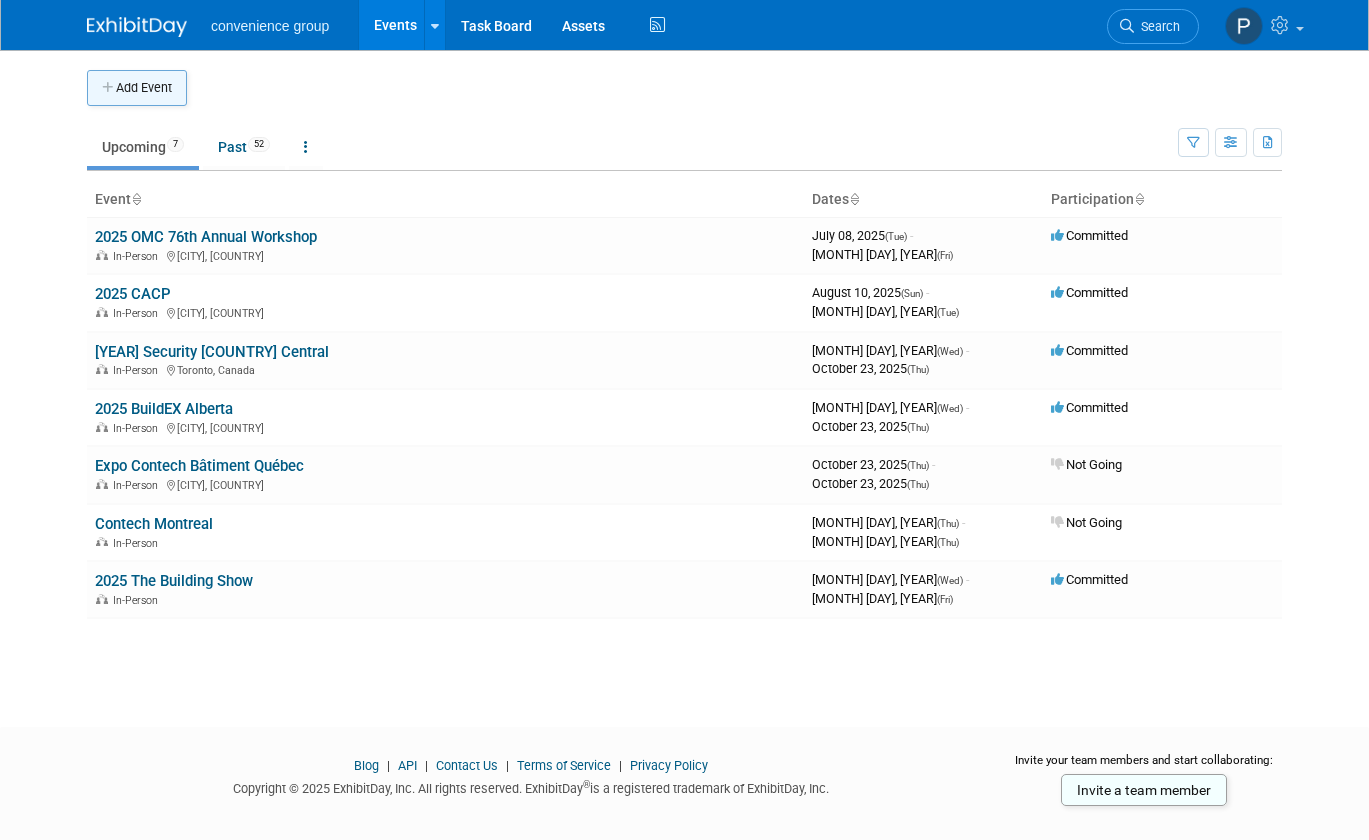 click on "Add Event" at bounding box center (137, 88) 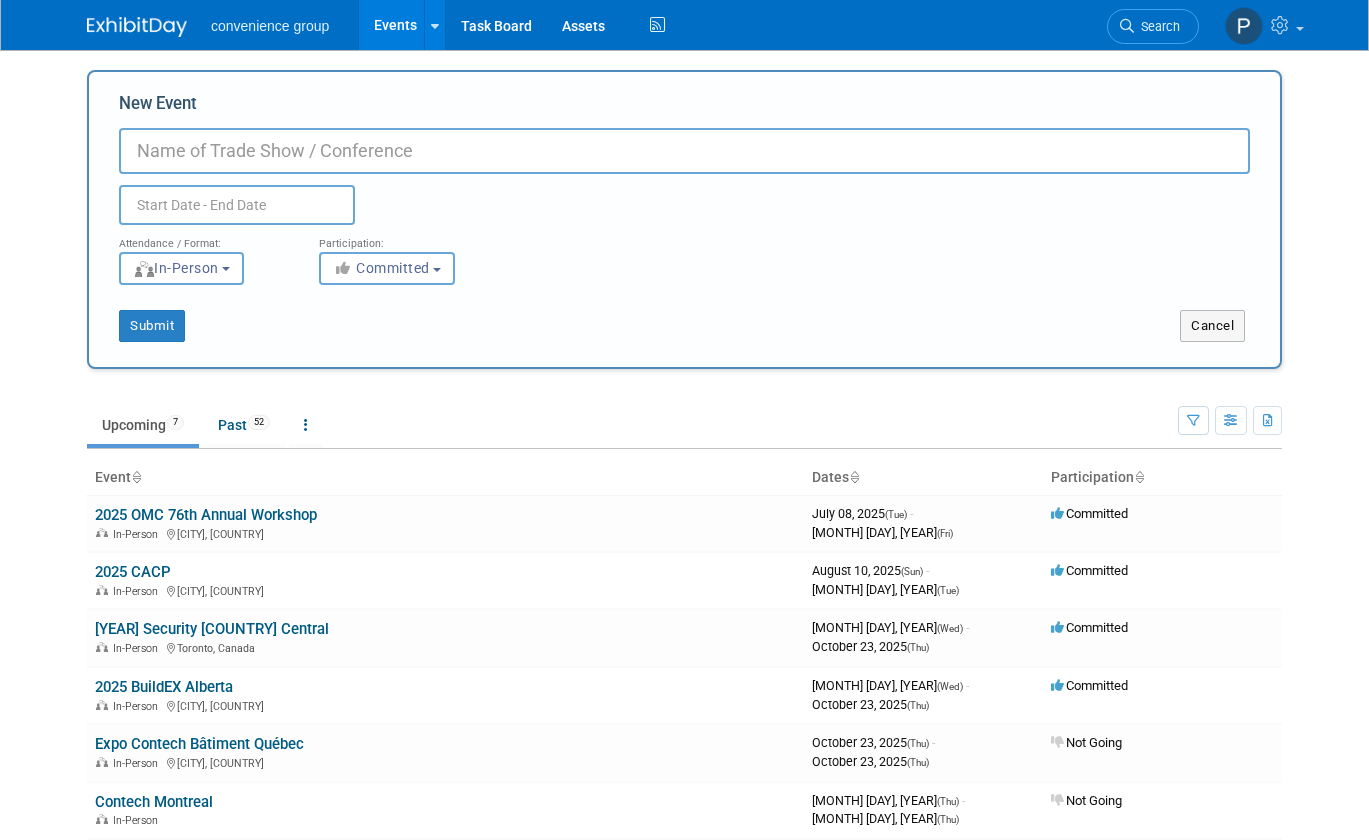 click on "New Event" at bounding box center (684, 151) 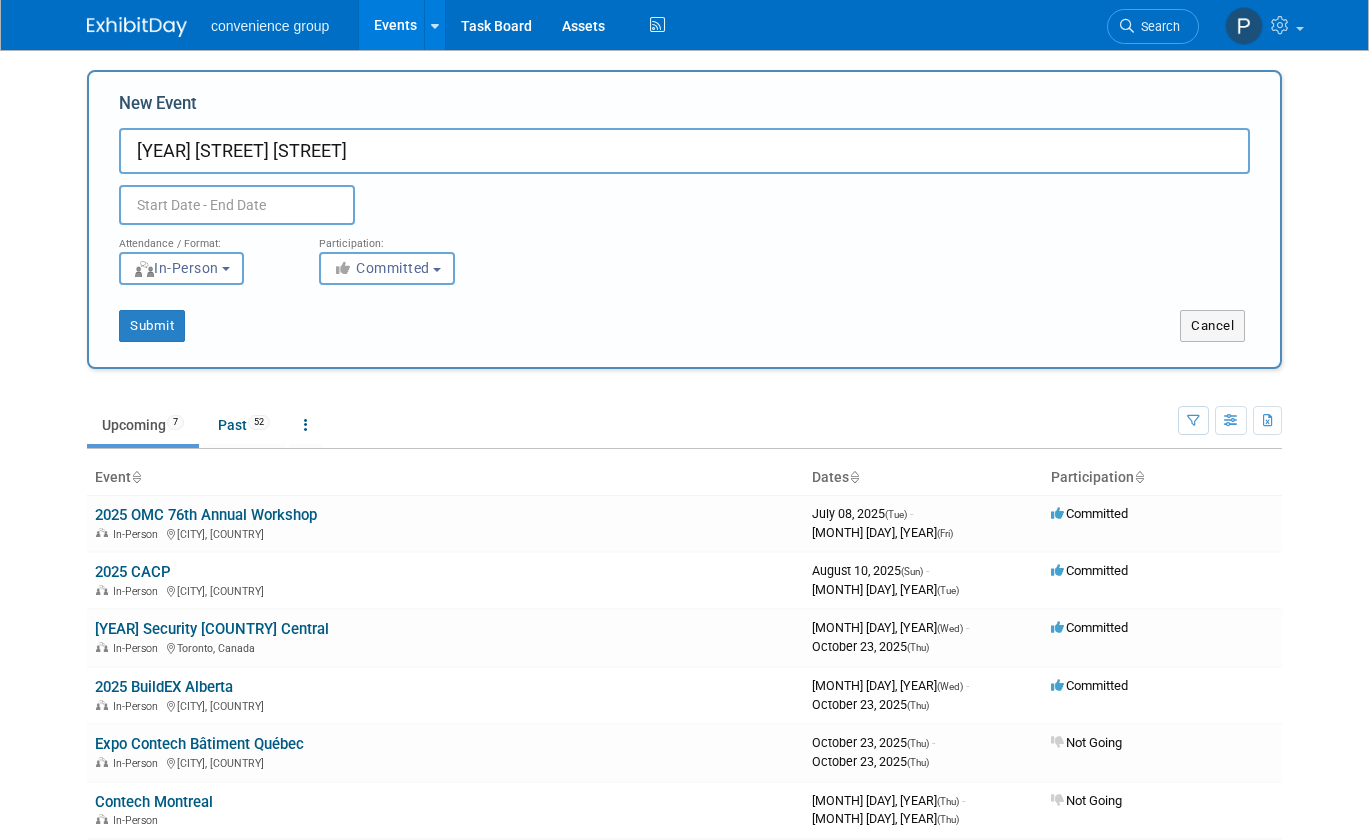 type on "[YEAR] [STREET] [STREET]" 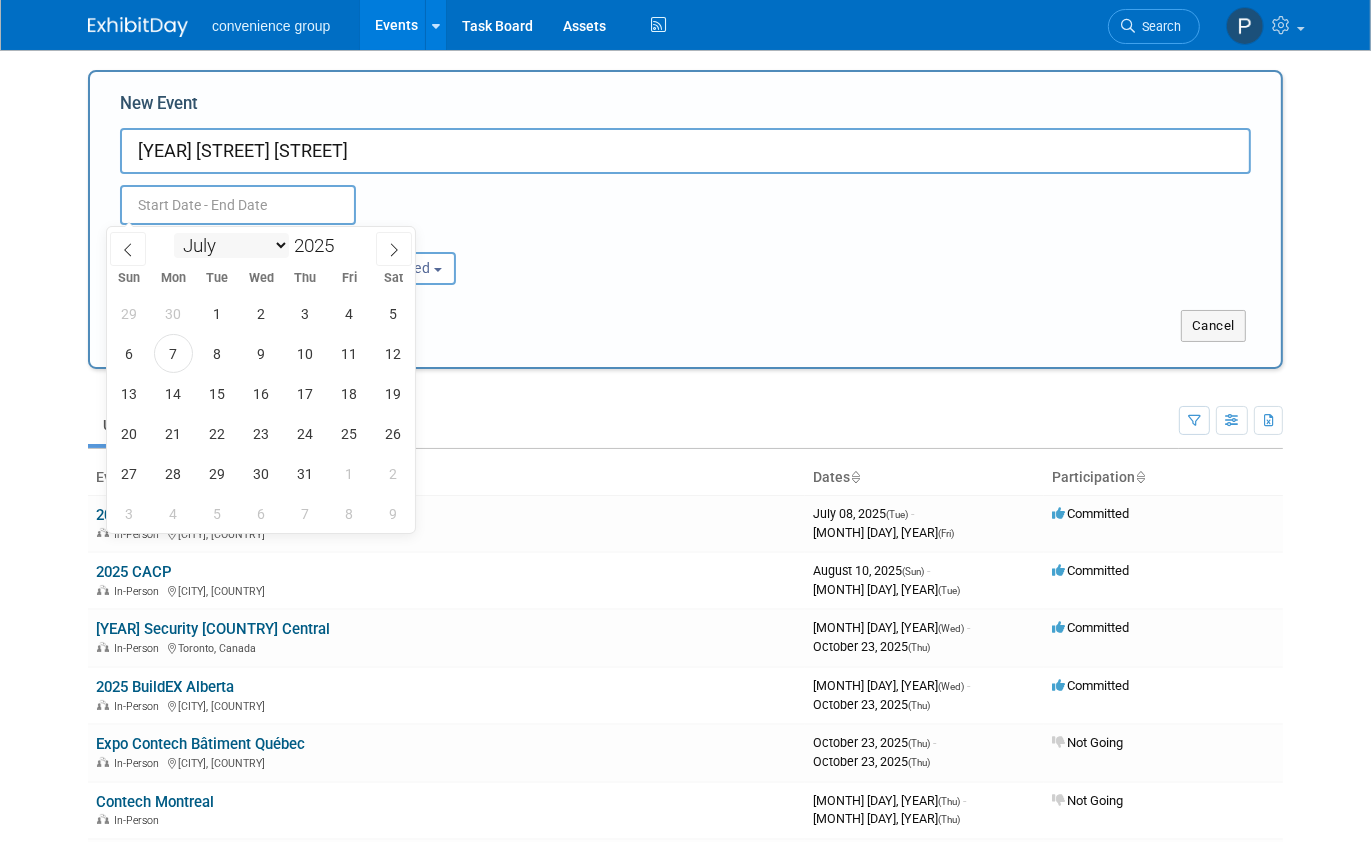 click on "January February March April May June July August September October November December" at bounding box center (231, 245) 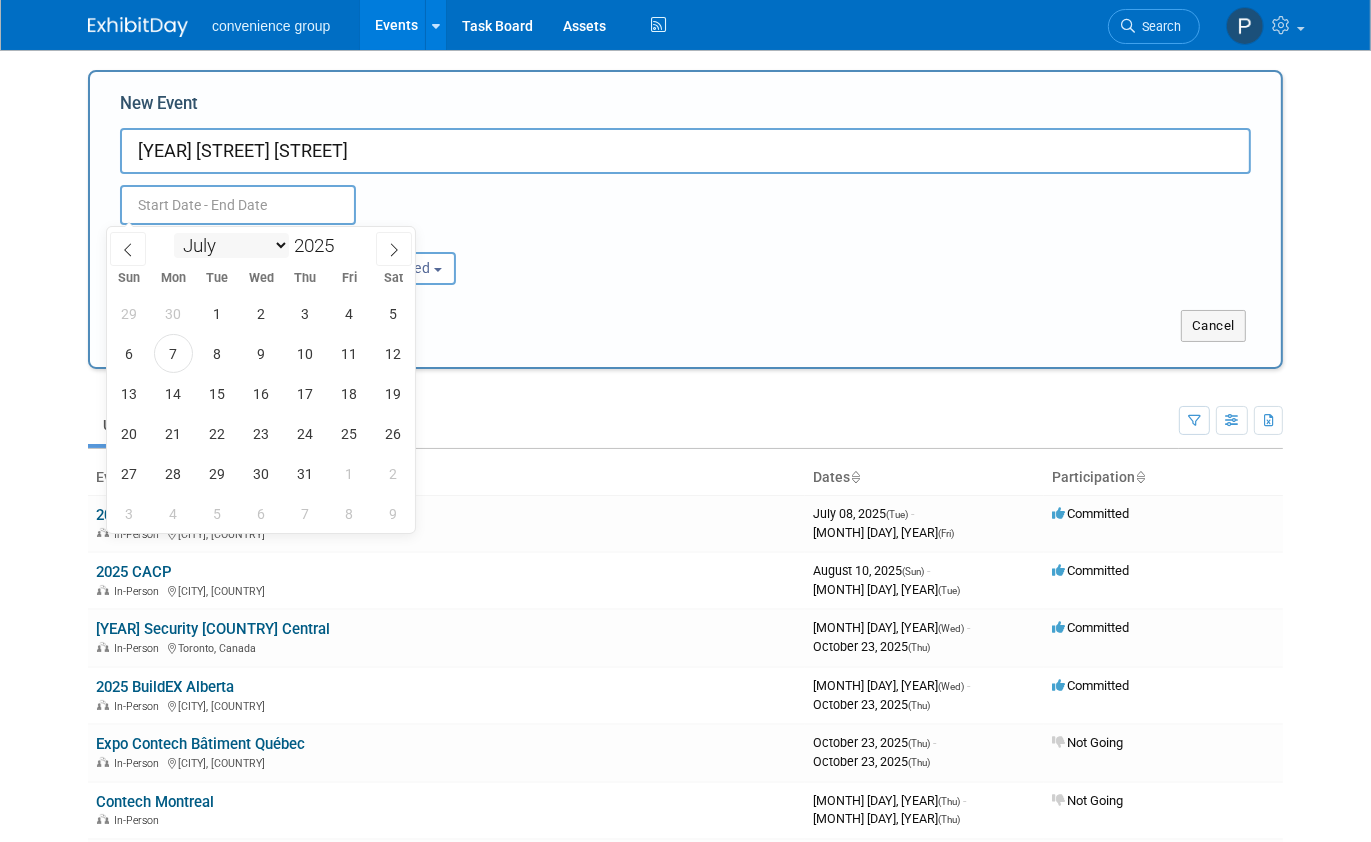 select on "2" 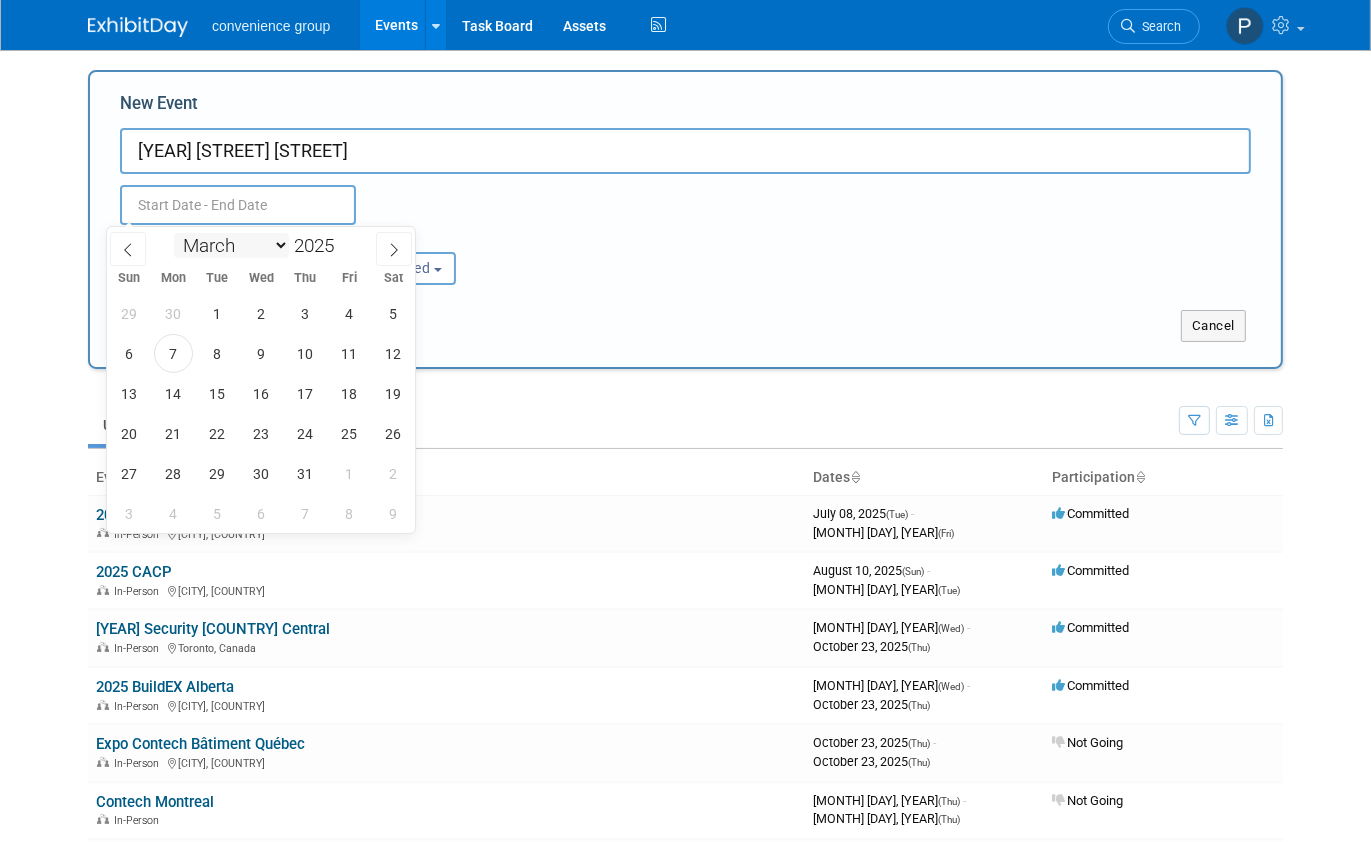 click on "January February March April May June July August September October November December" at bounding box center (231, 245) 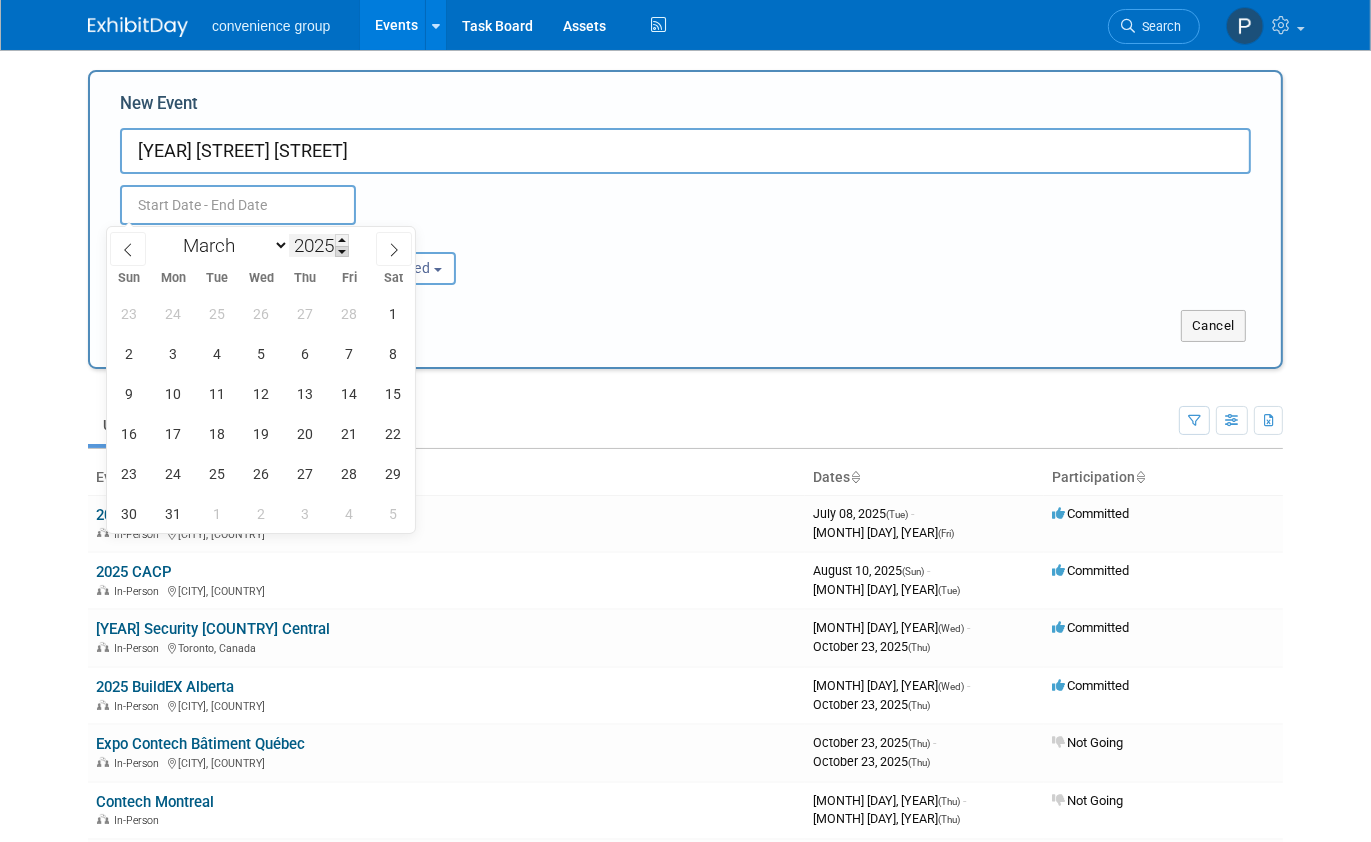 click at bounding box center [342, 252] 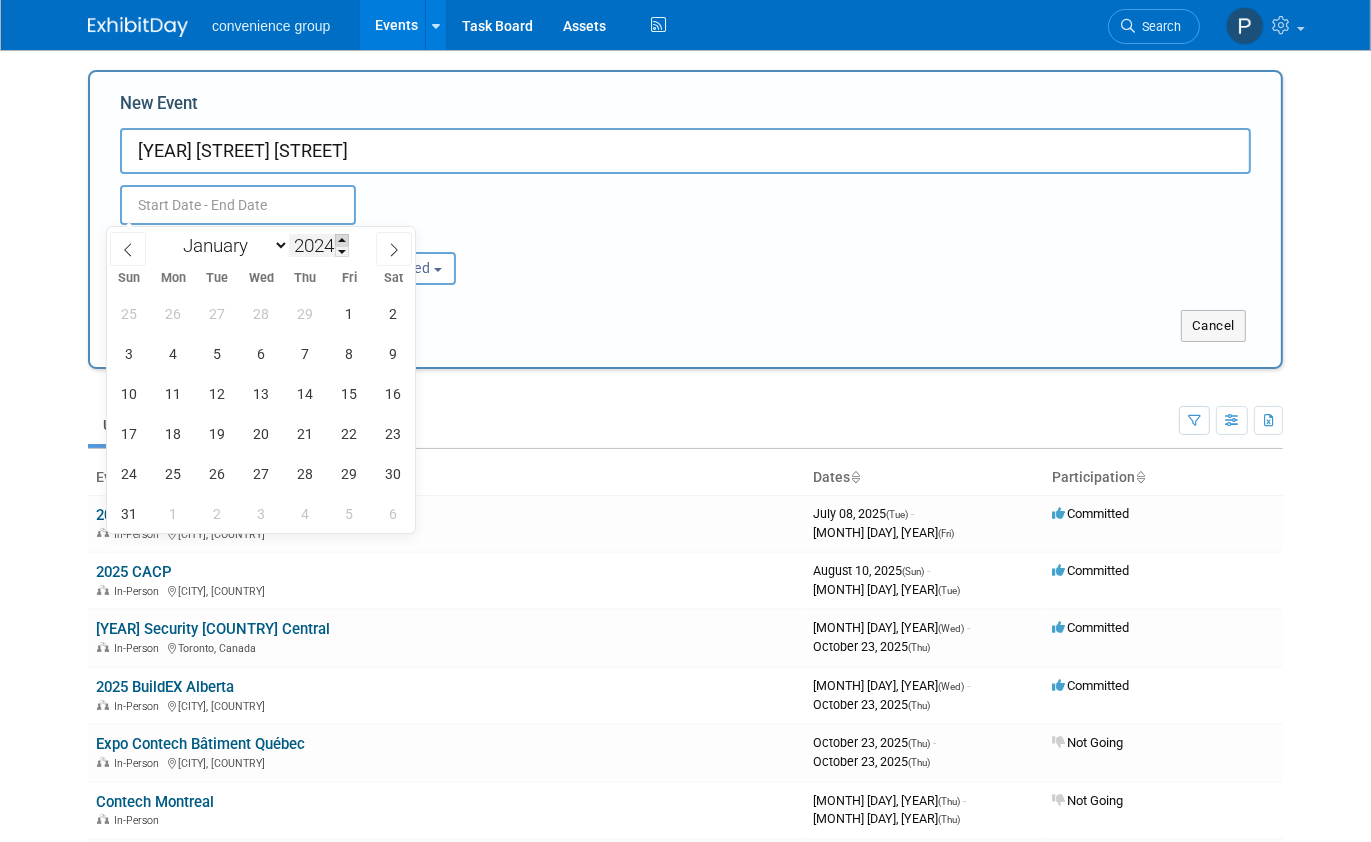 click at bounding box center [342, 240] 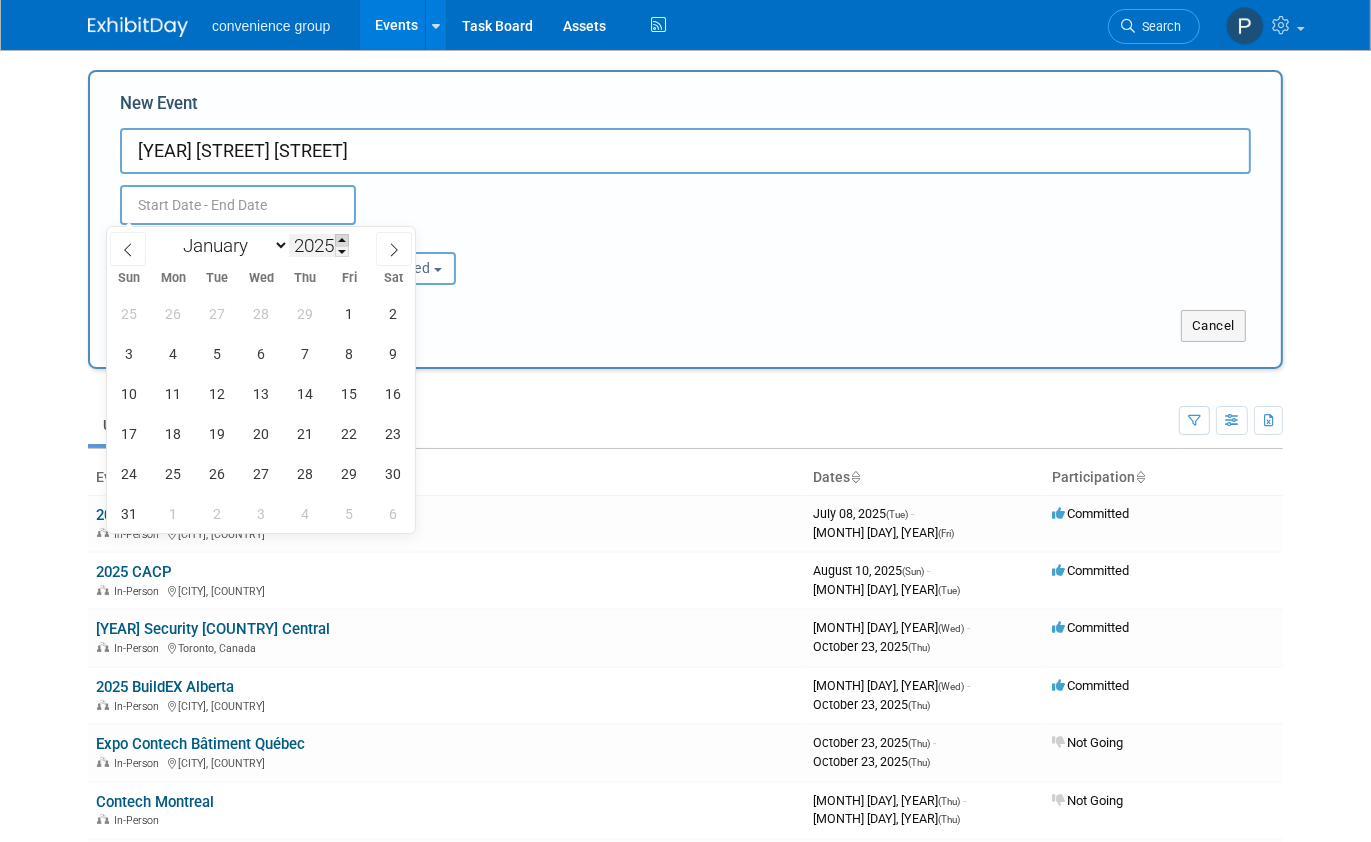 click at bounding box center (342, 240) 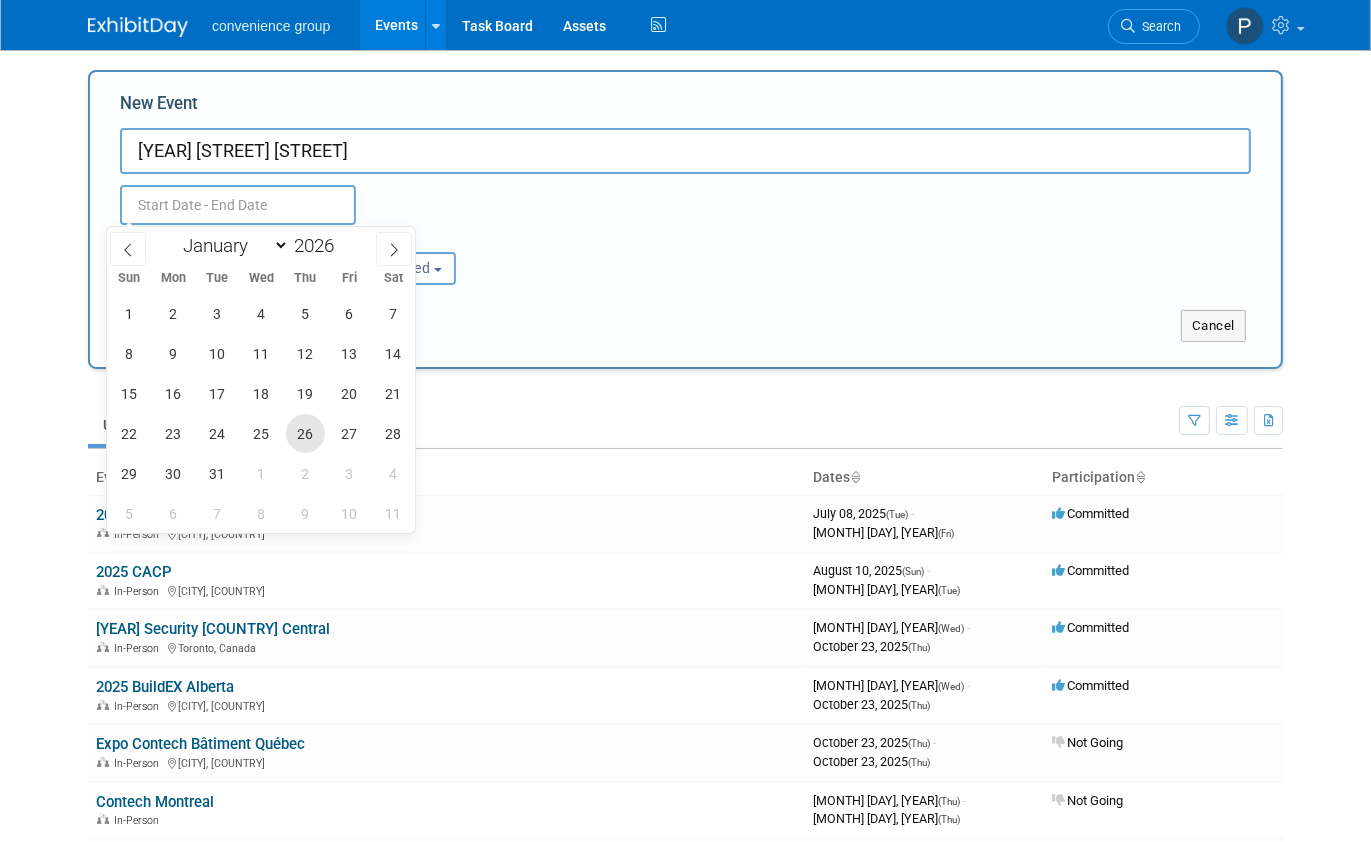 click on "26" at bounding box center (305, 433) 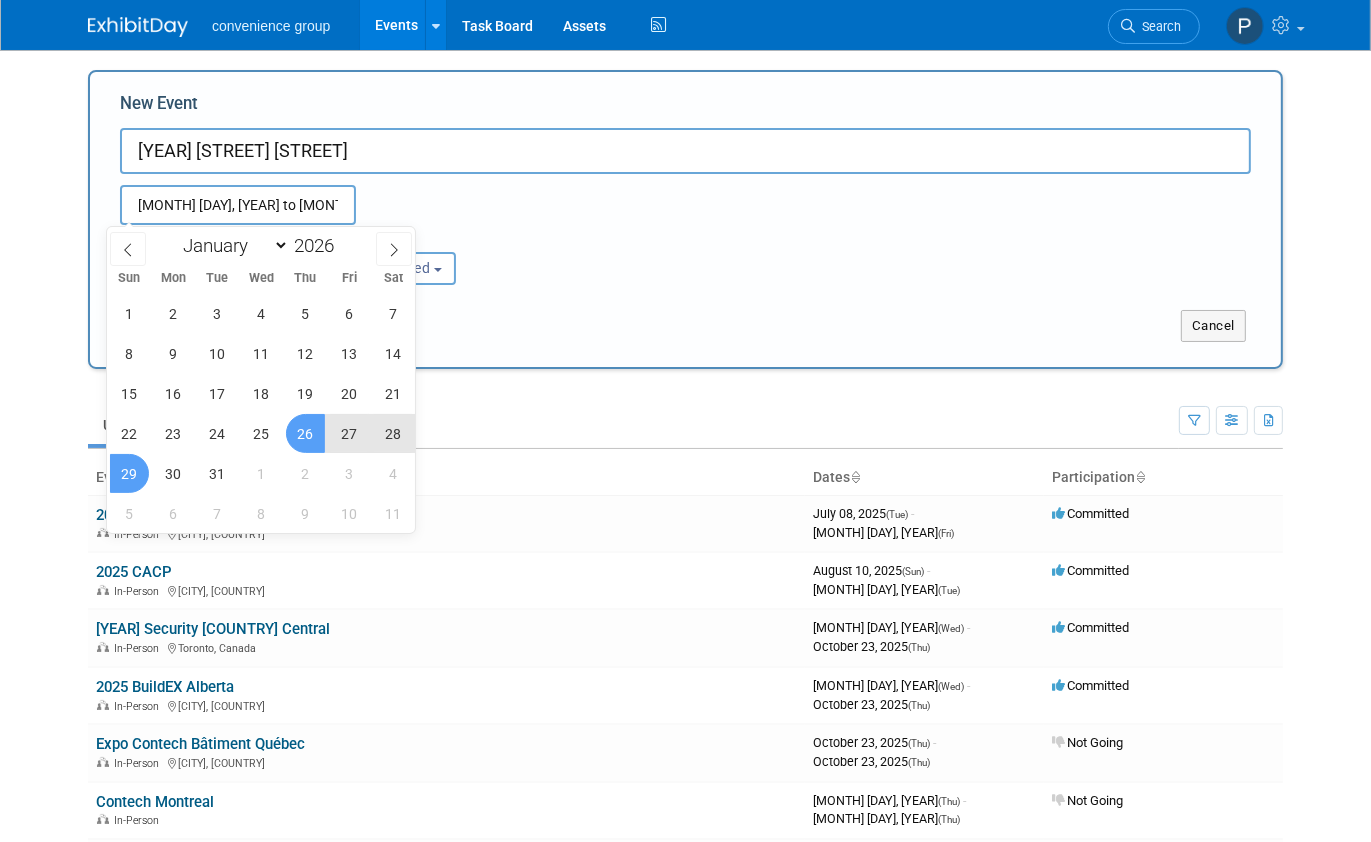 click on "29" at bounding box center (129, 473) 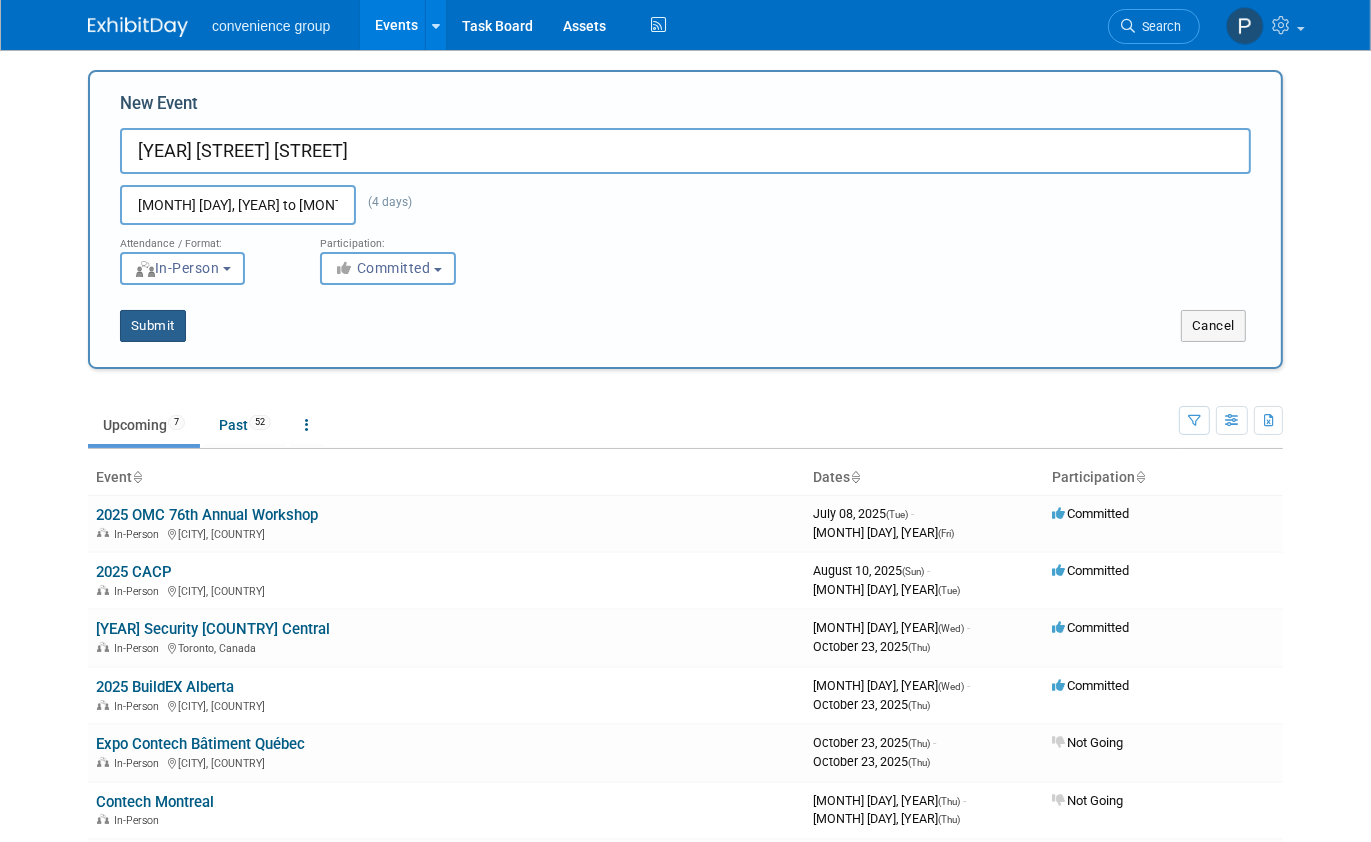 click on "Submit" at bounding box center (153, 326) 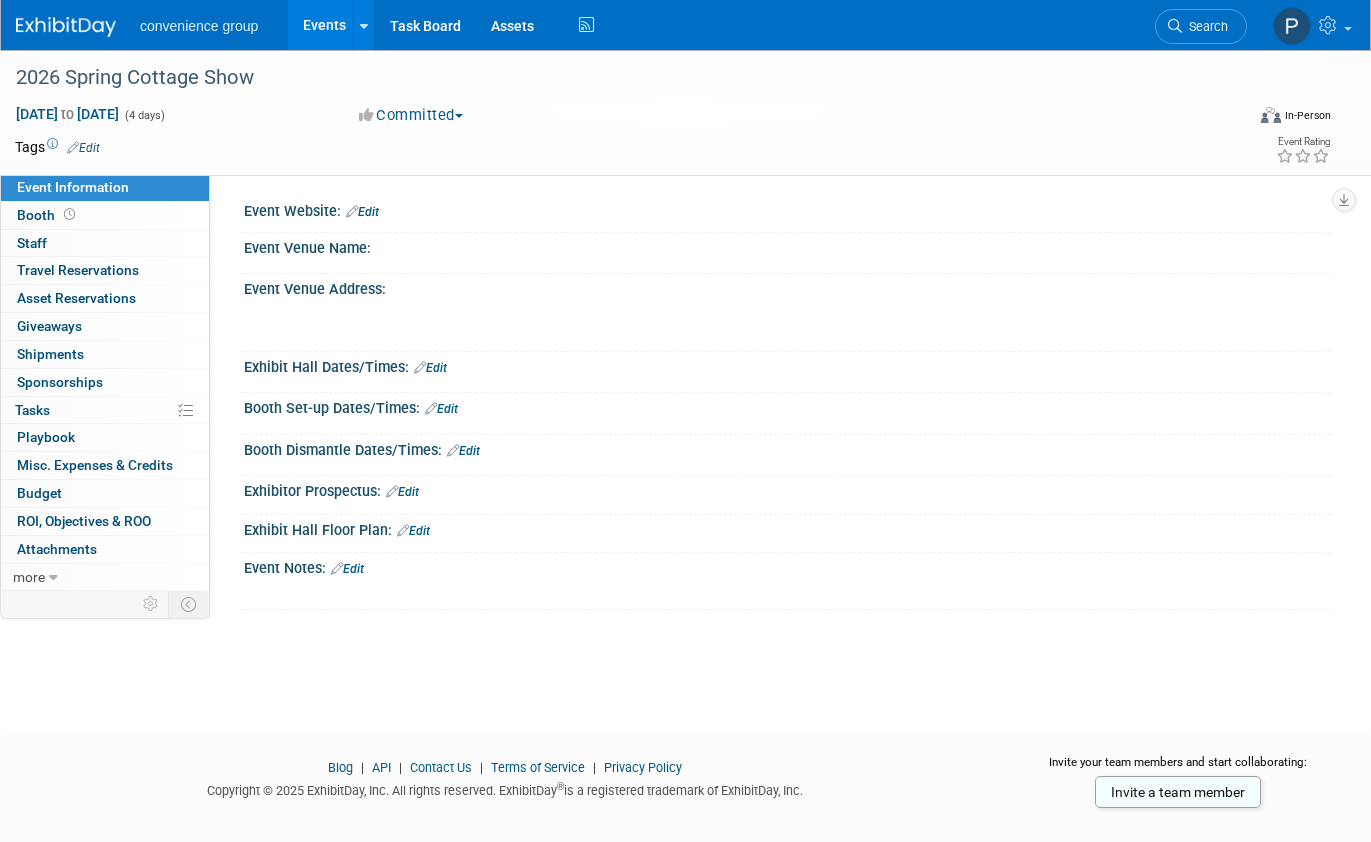 scroll, scrollTop: 0, scrollLeft: 0, axis: both 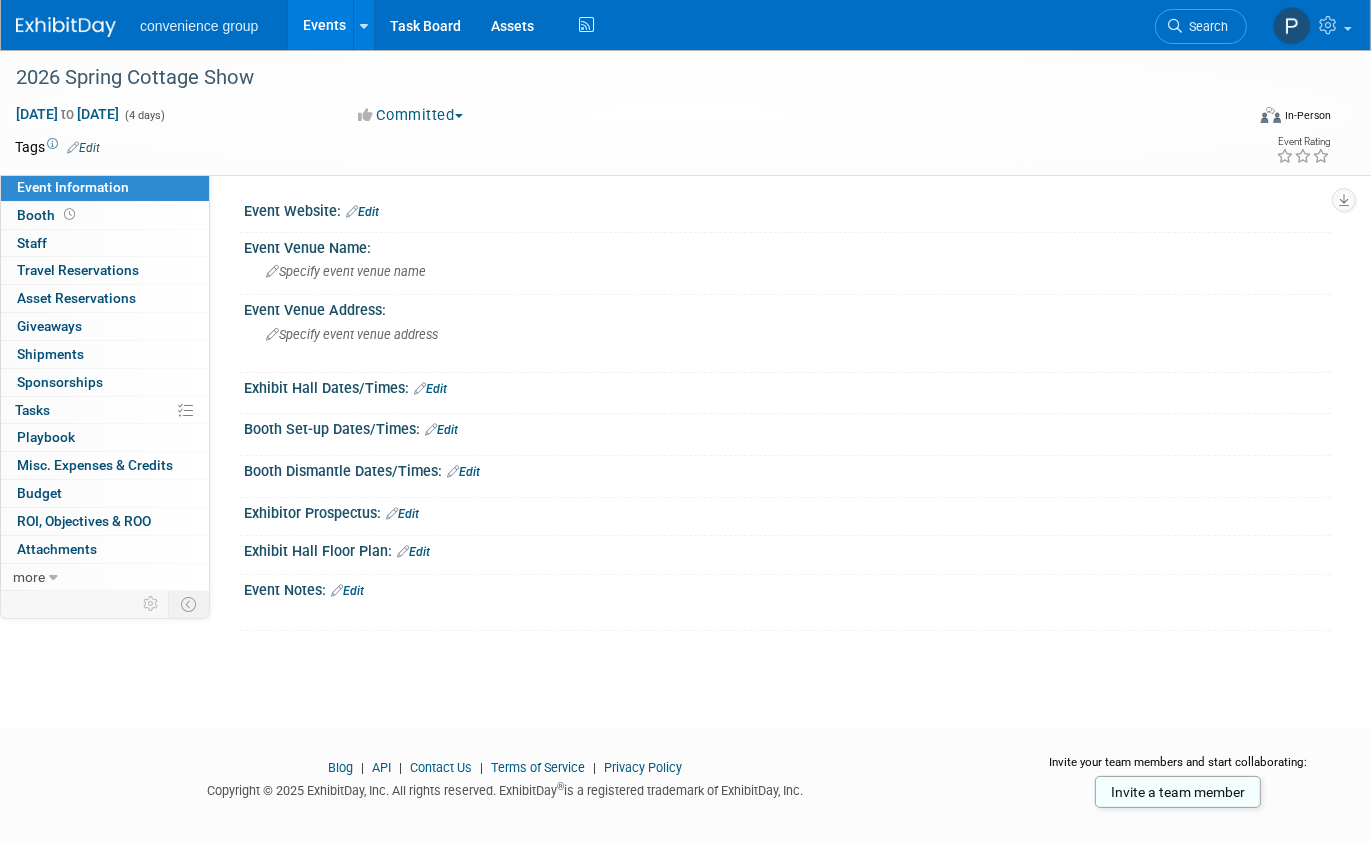 click on "Edit" at bounding box center (362, 212) 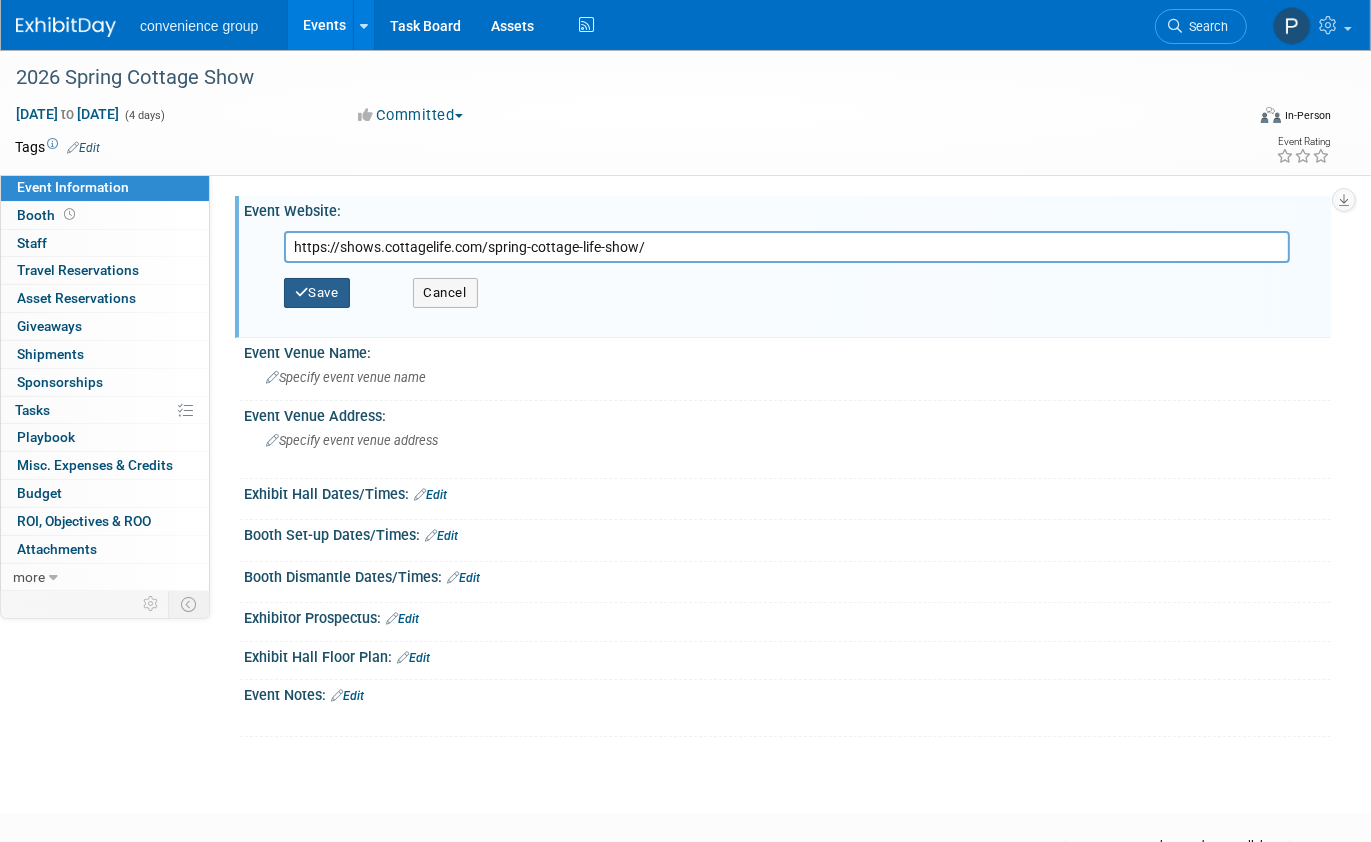 type on "https://shows.cottagelife.com/spring-cottage-life-show/" 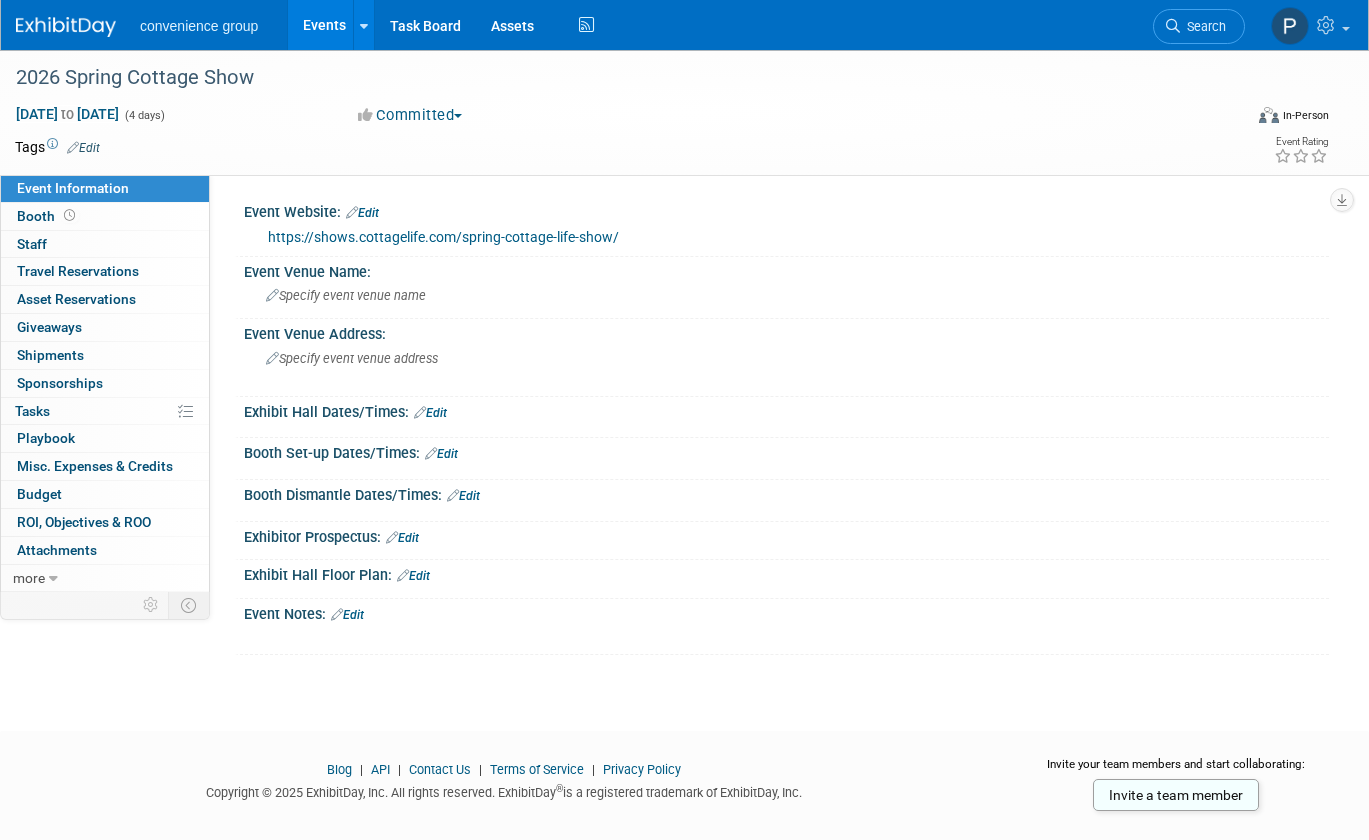 click at bounding box center (66, 27) 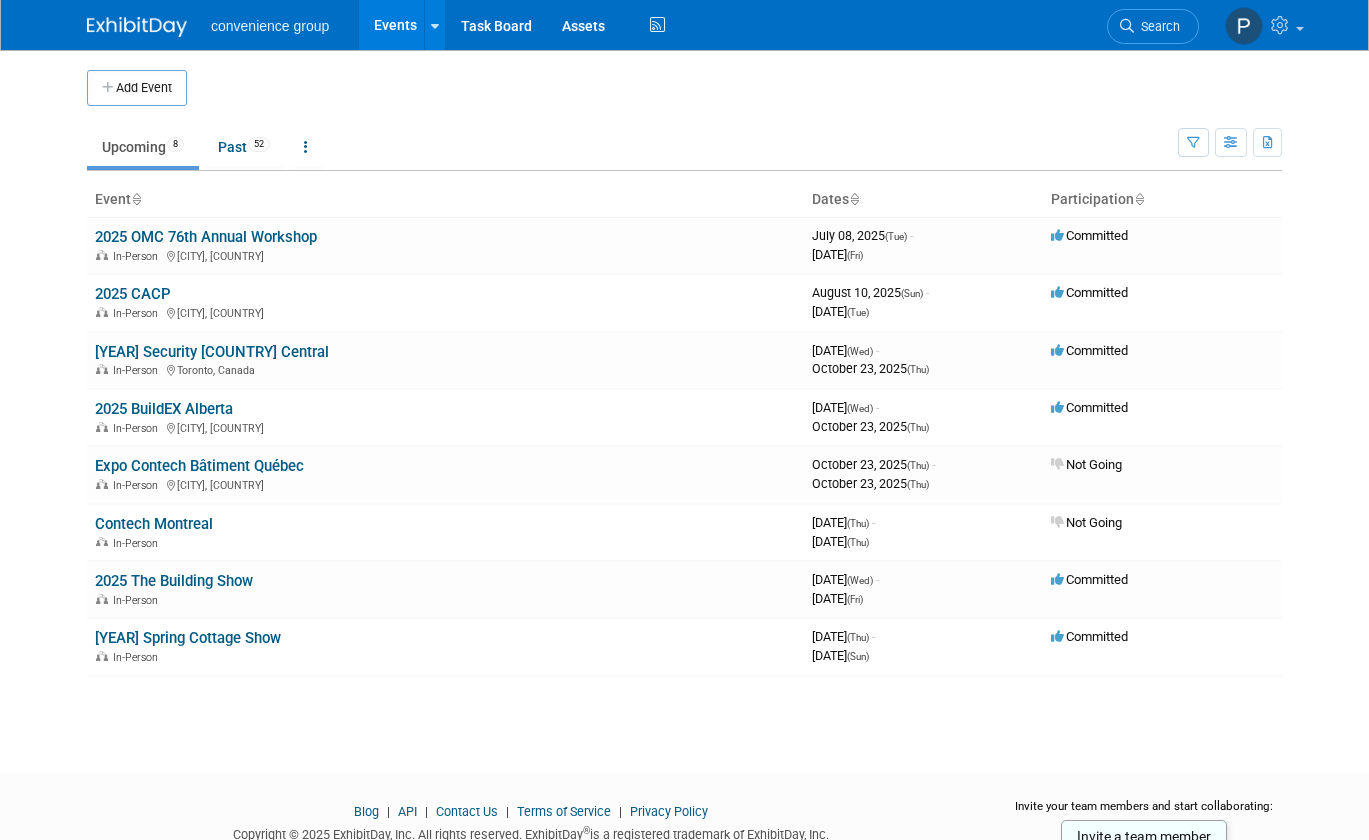 scroll, scrollTop: 0, scrollLeft: 0, axis: both 